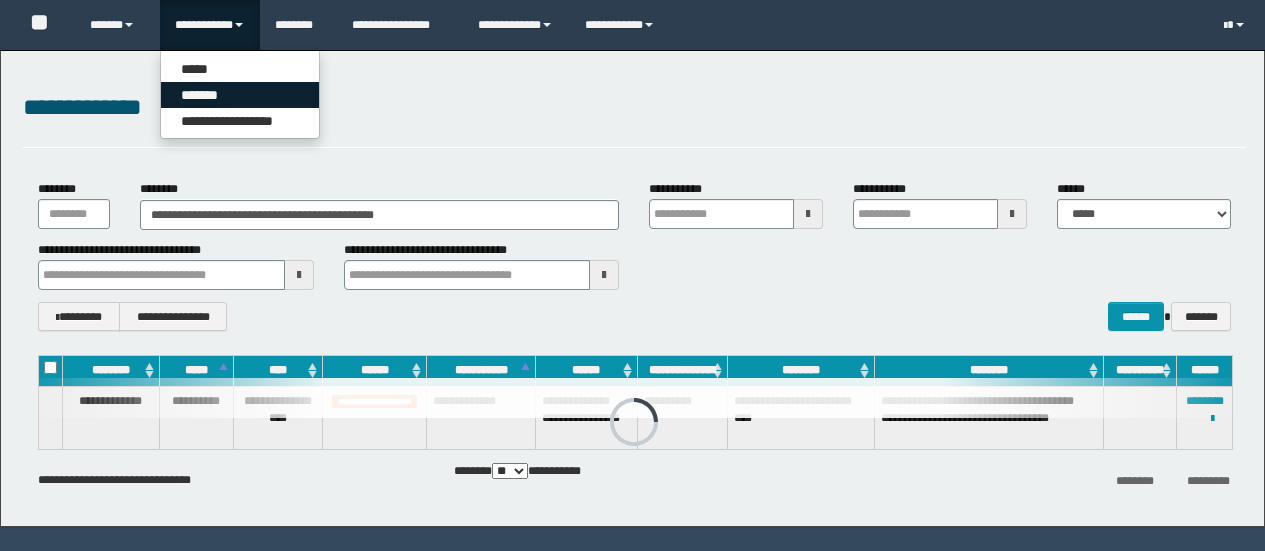 scroll, scrollTop: 0, scrollLeft: 0, axis: both 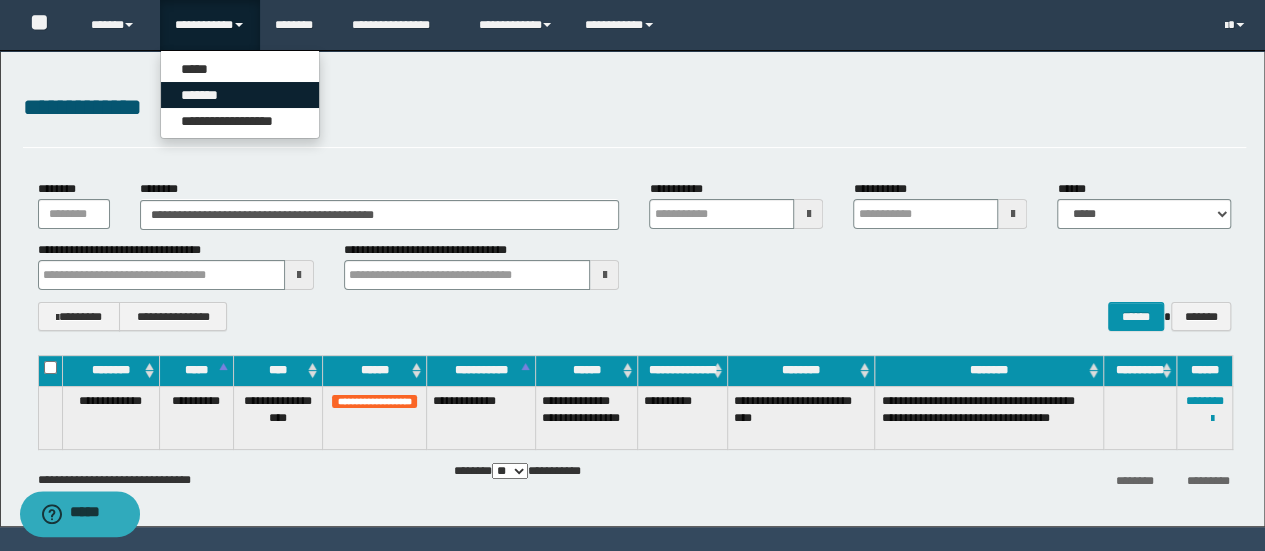 click on "*******" at bounding box center (240, 95) 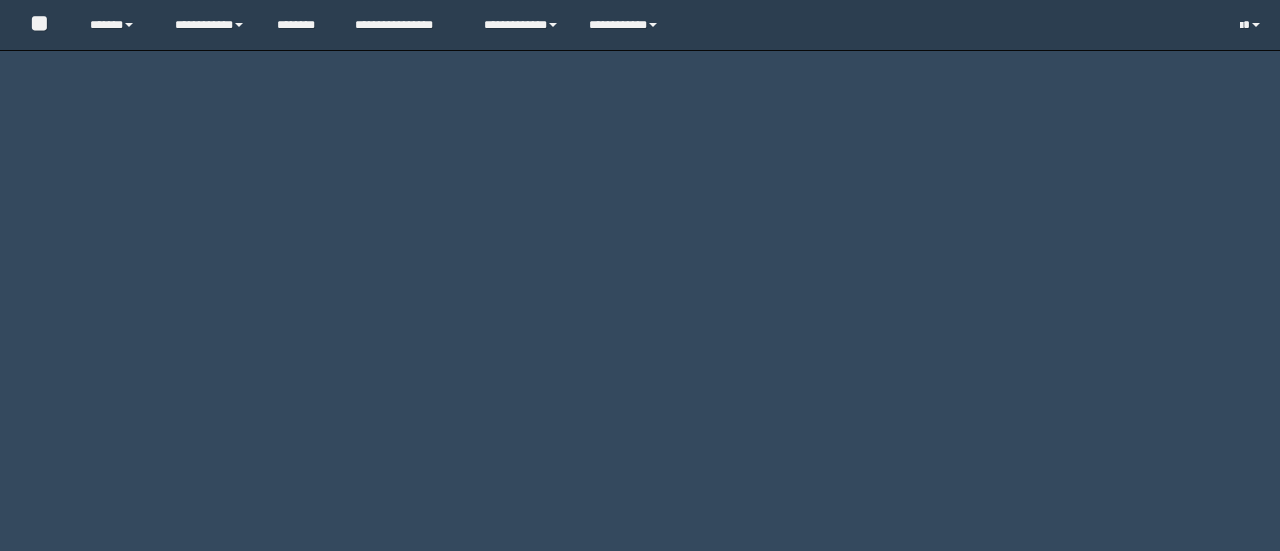 scroll, scrollTop: 0, scrollLeft: 0, axis: both 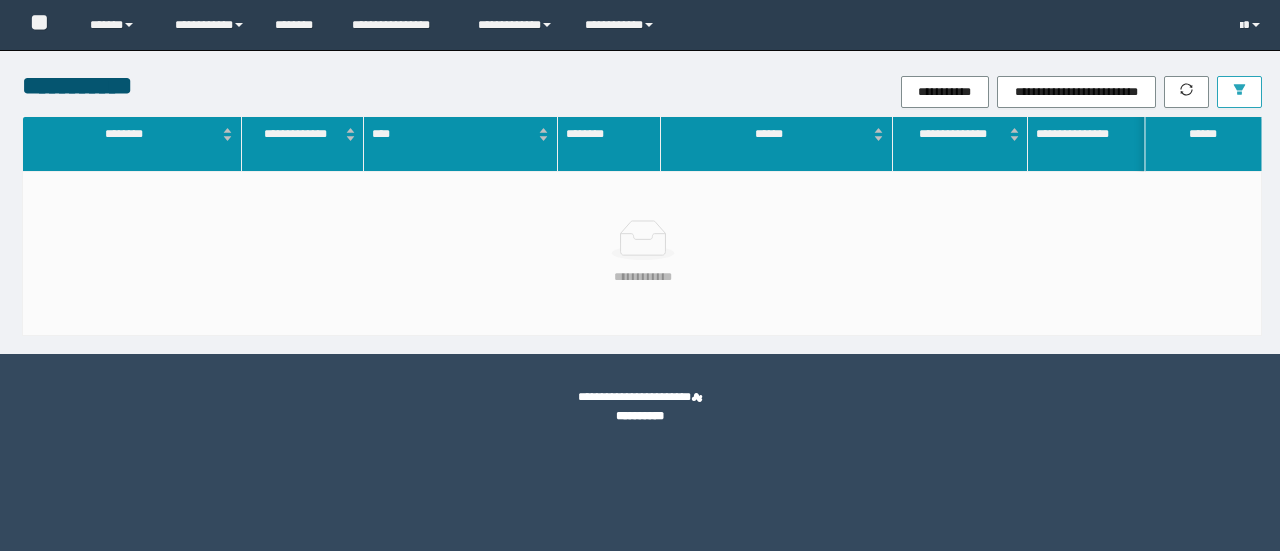 click 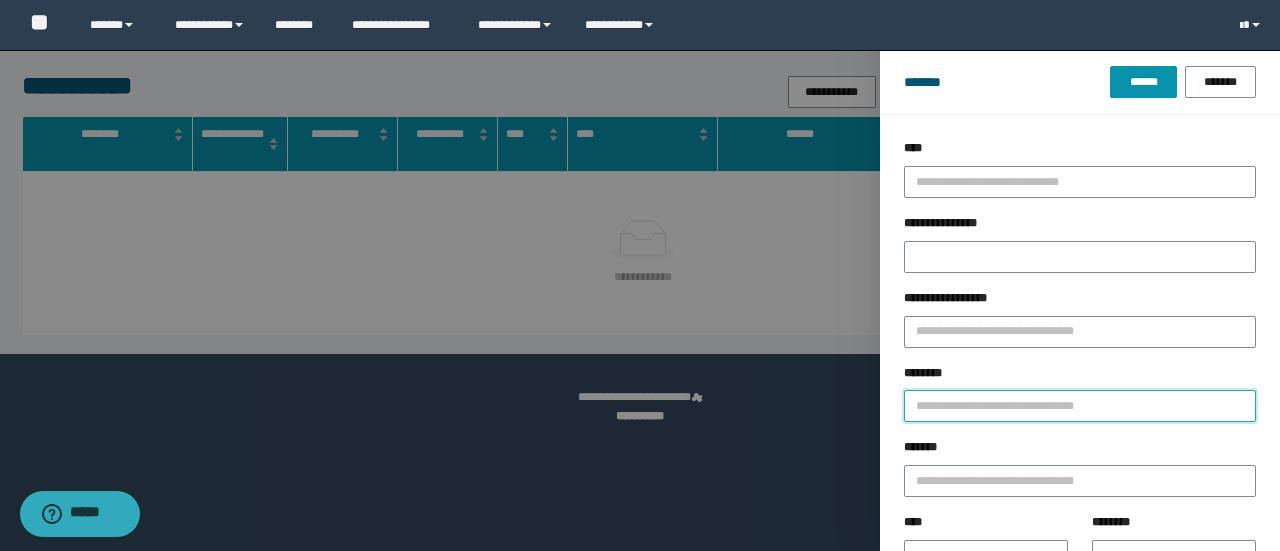 click on "********" at bounding box center (1080, 406) 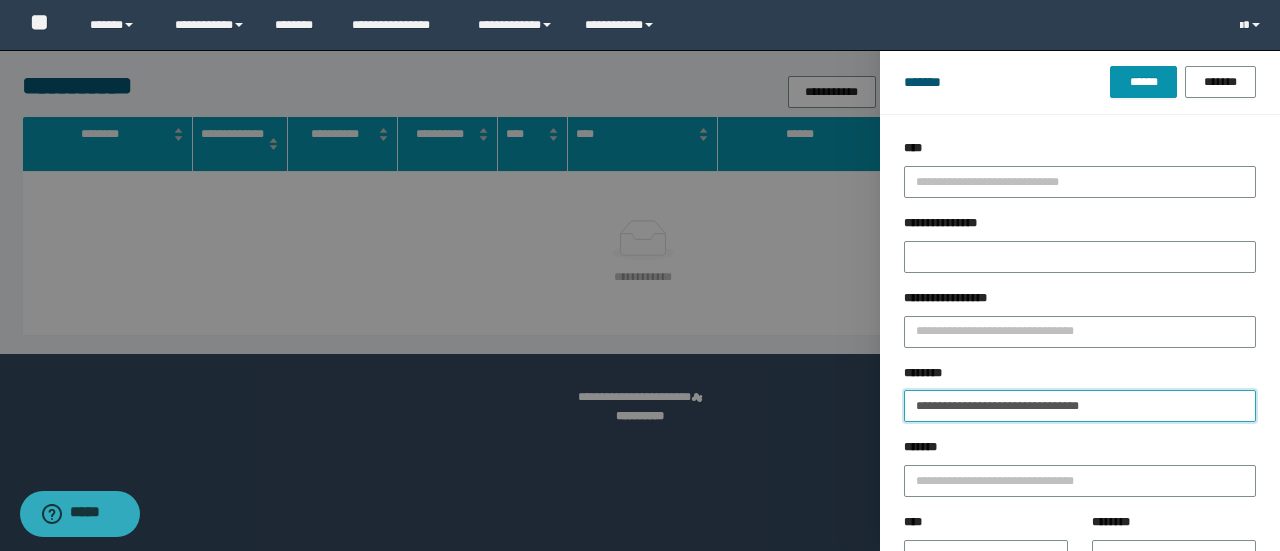 type 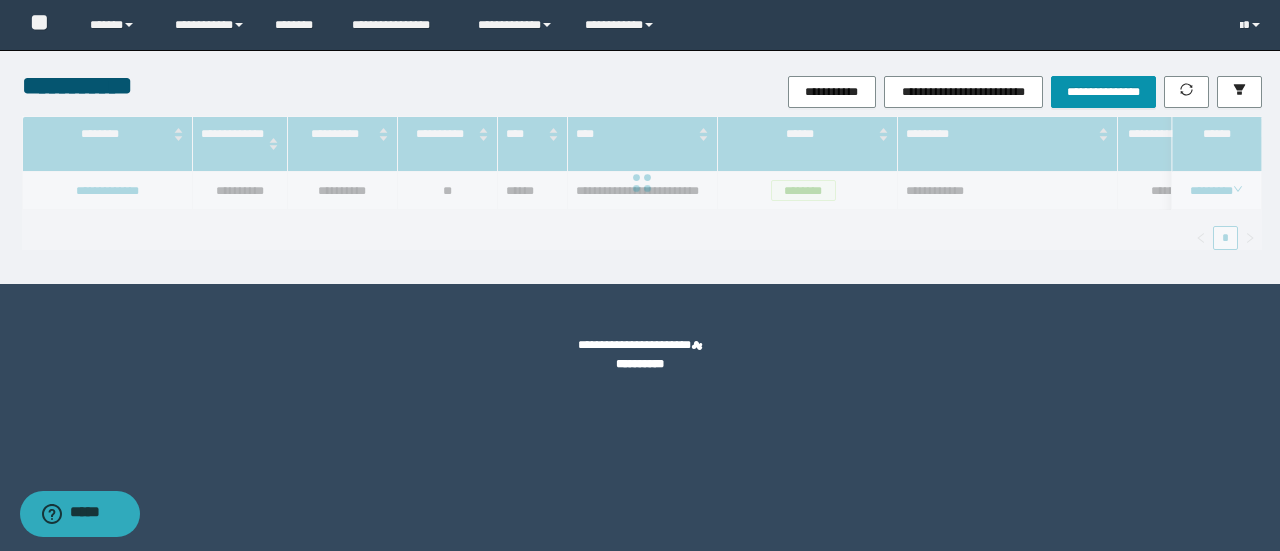 click at bounding box center [642, 183] 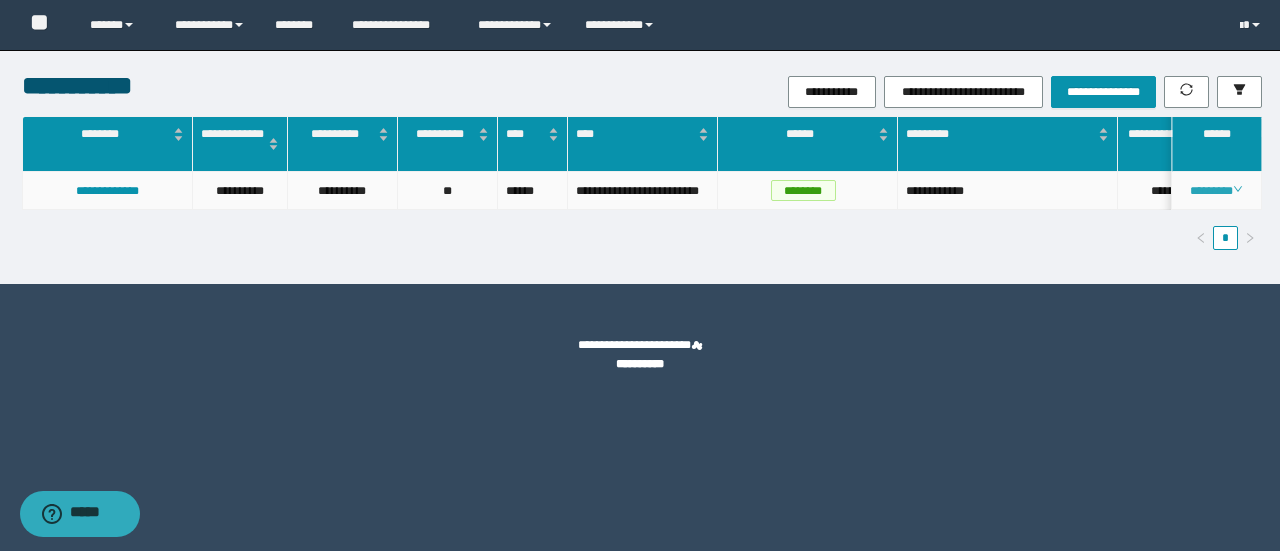 click on "********" at bounding box center [1216, 191] 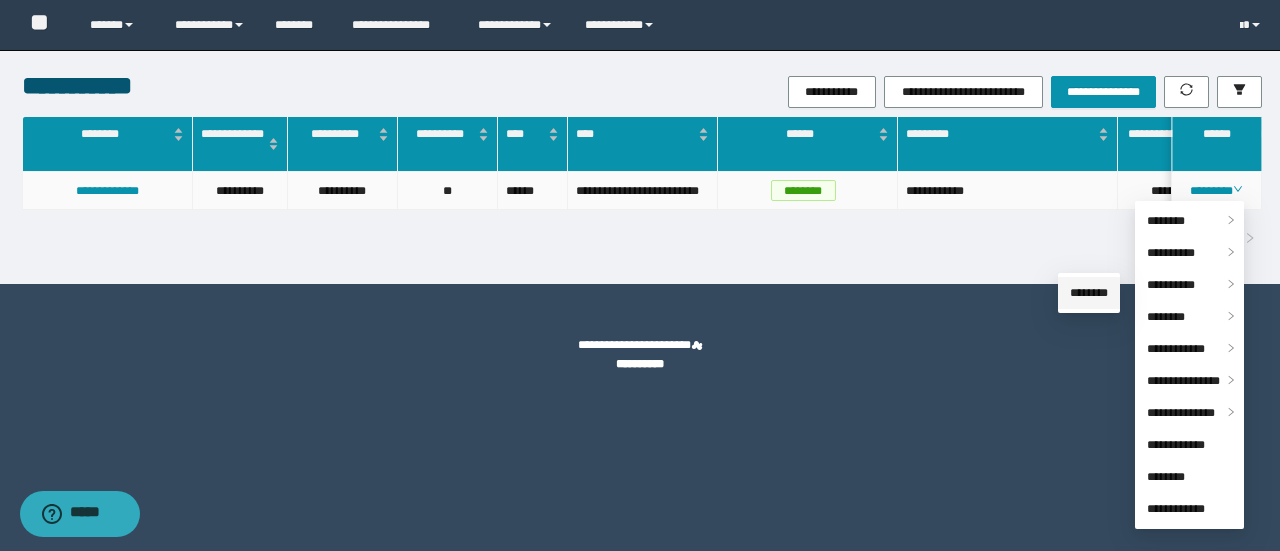 click on "********" at bounding box center [1089, 293] 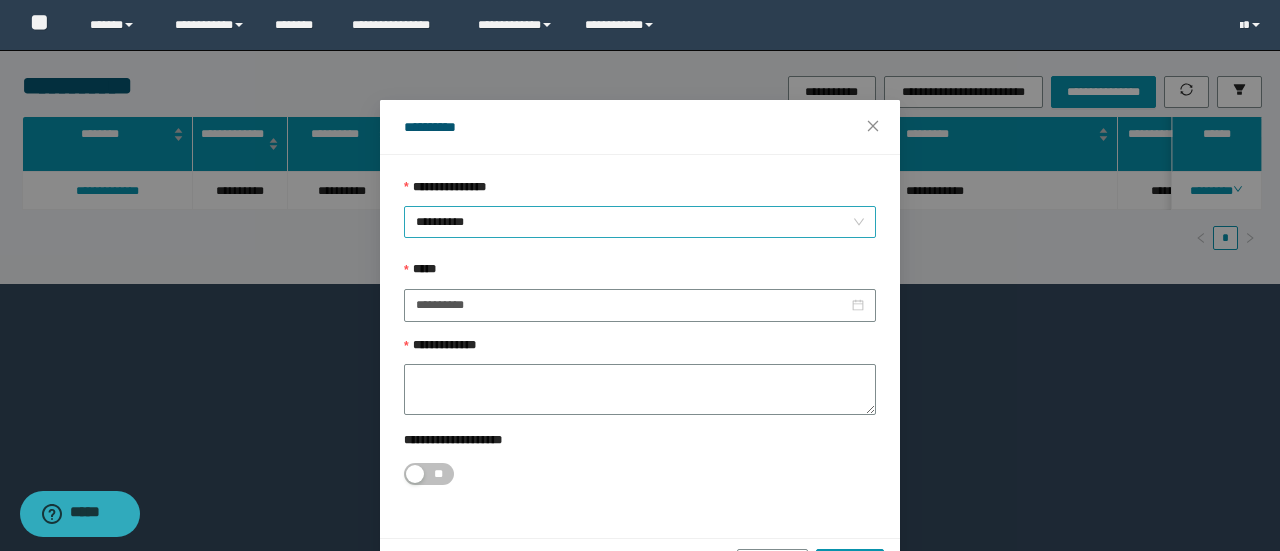 click on "**********" at bounding box center [640, 222] 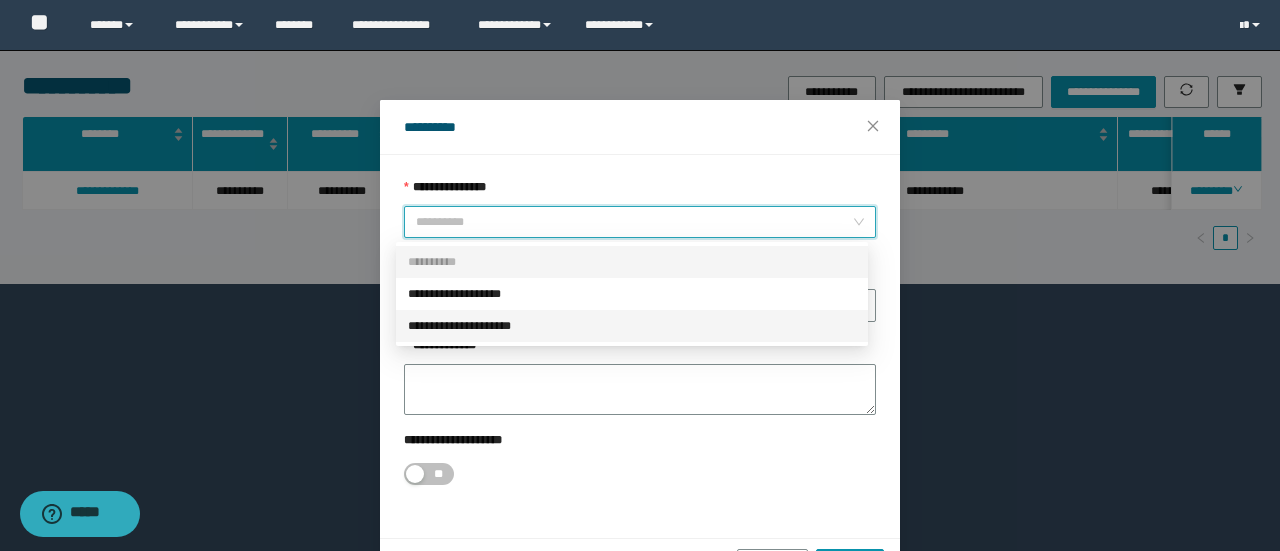 click on "**********" at bounding box center [632, 326] 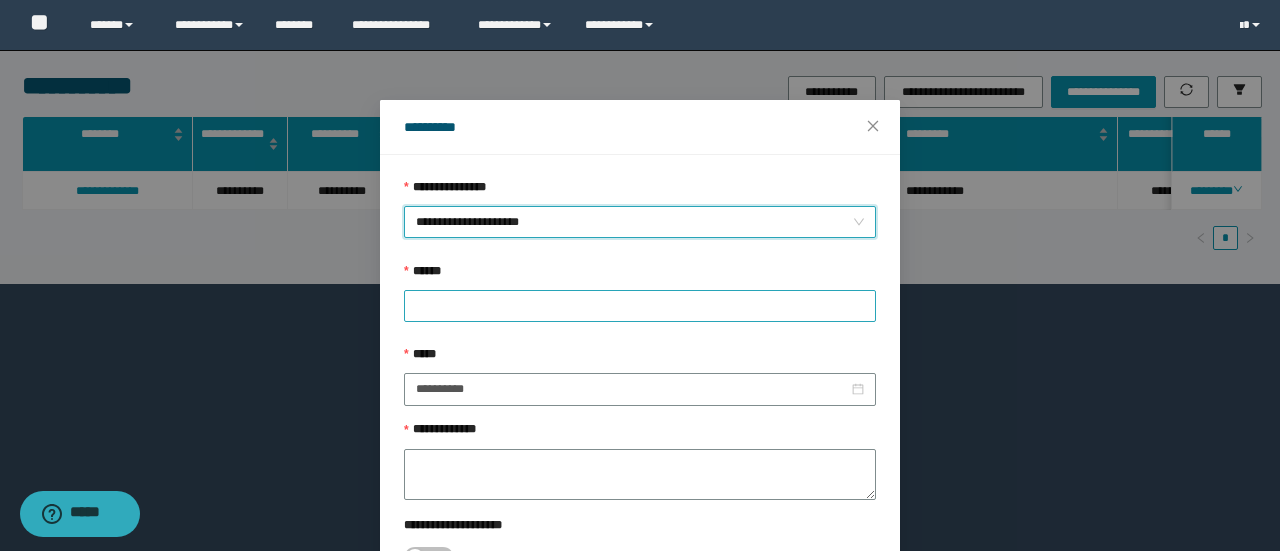 click at bounding box center [640, 306] 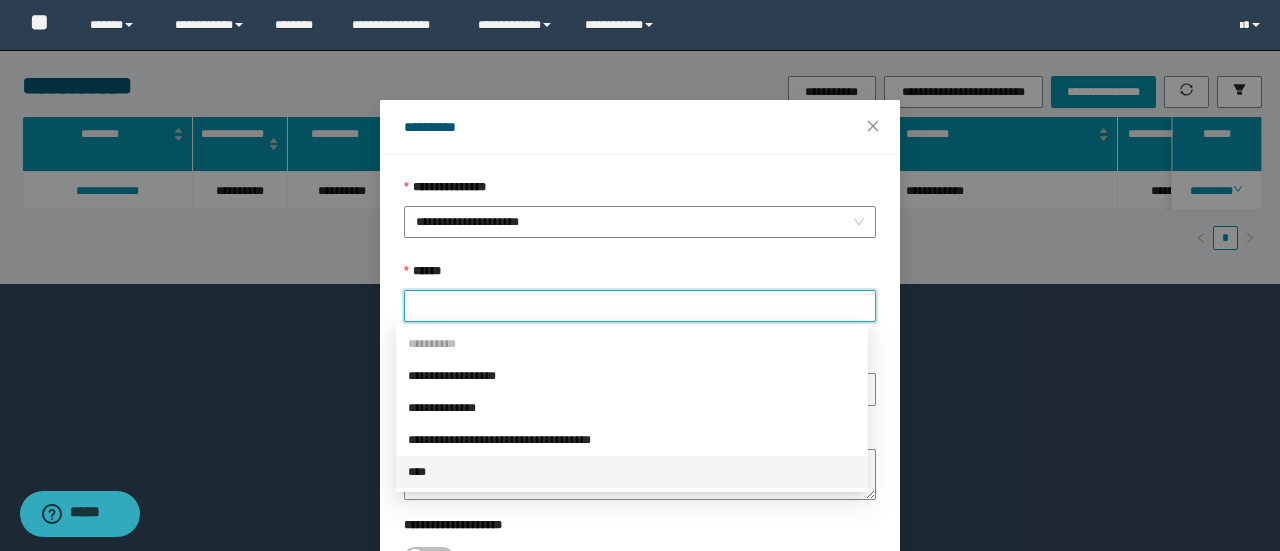 click on "****" at bounding box center (632, 472) 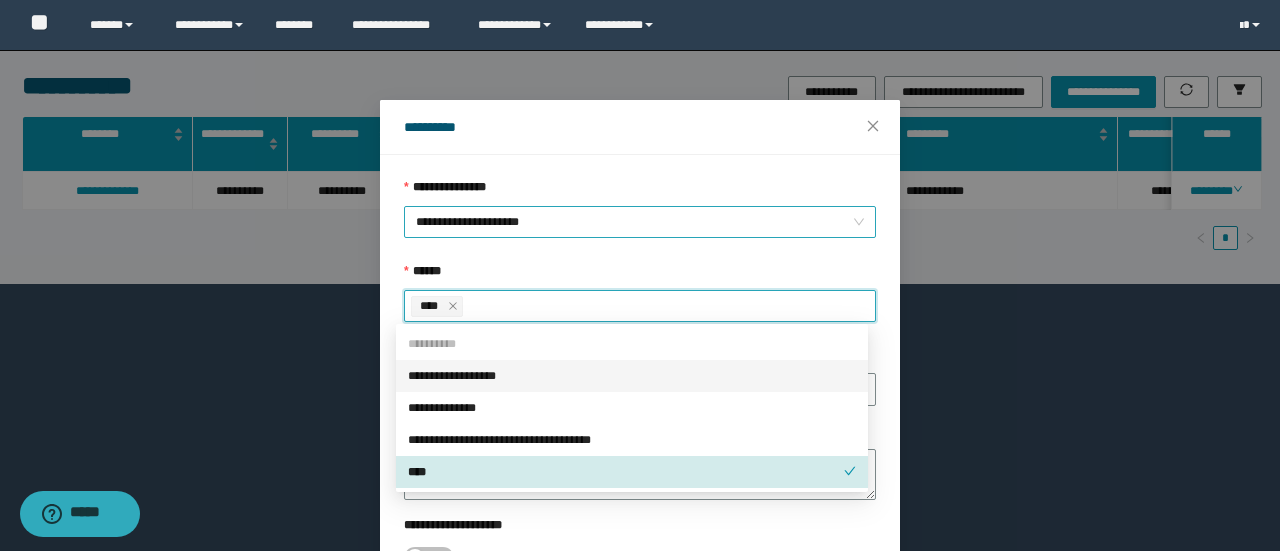 click on "**********" at bounding box center (640, 222) 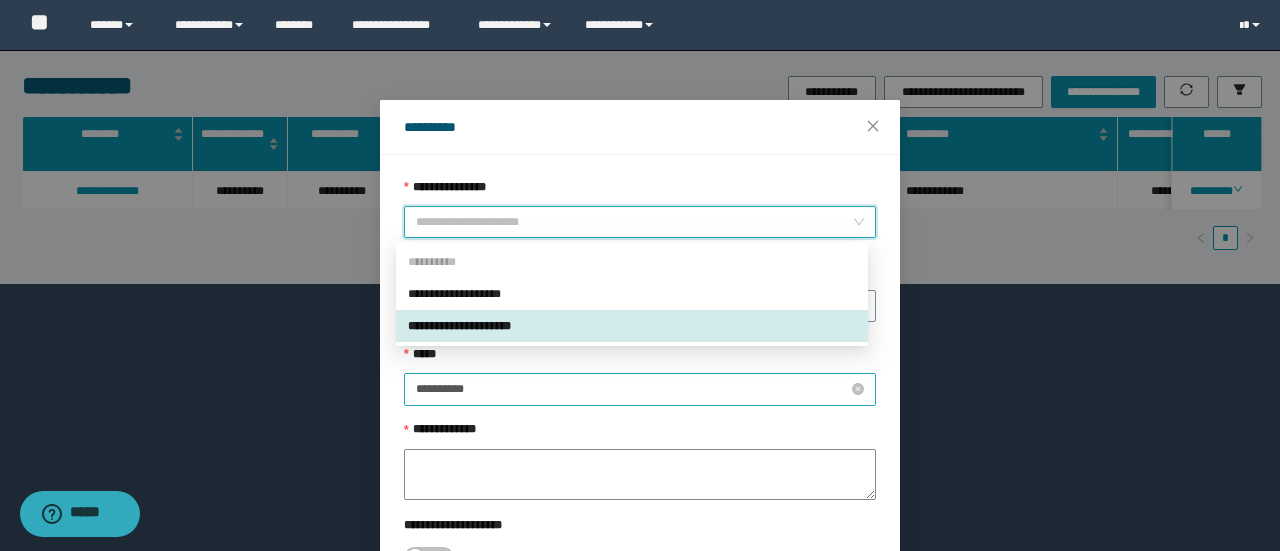 click on "**********" at bounding box center [632, 389] 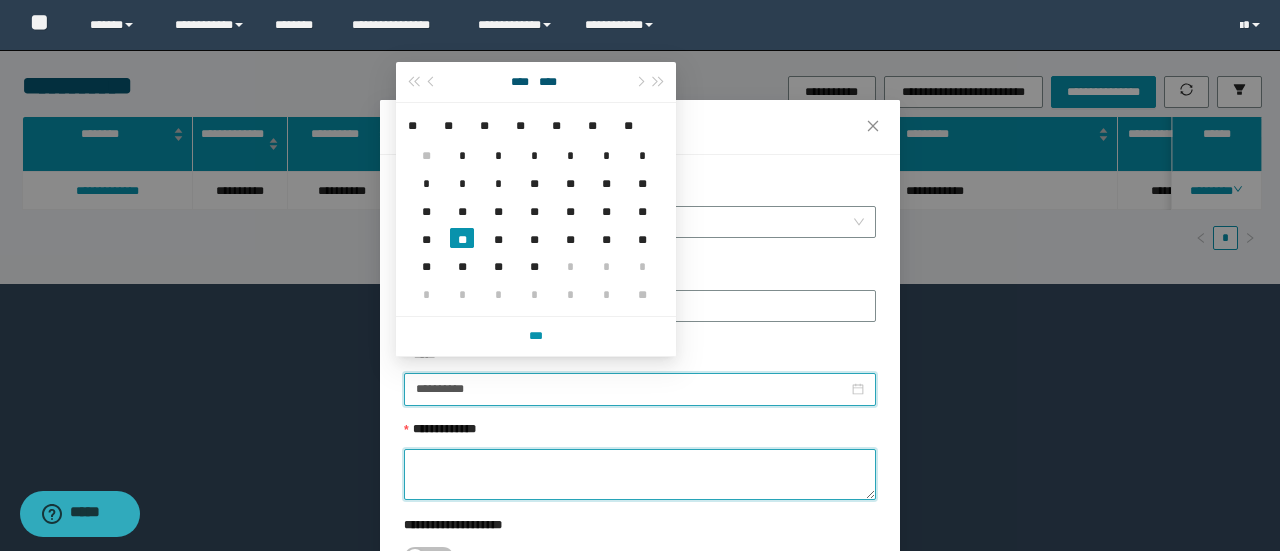 click on "**********" at bounding box center (640, 474) 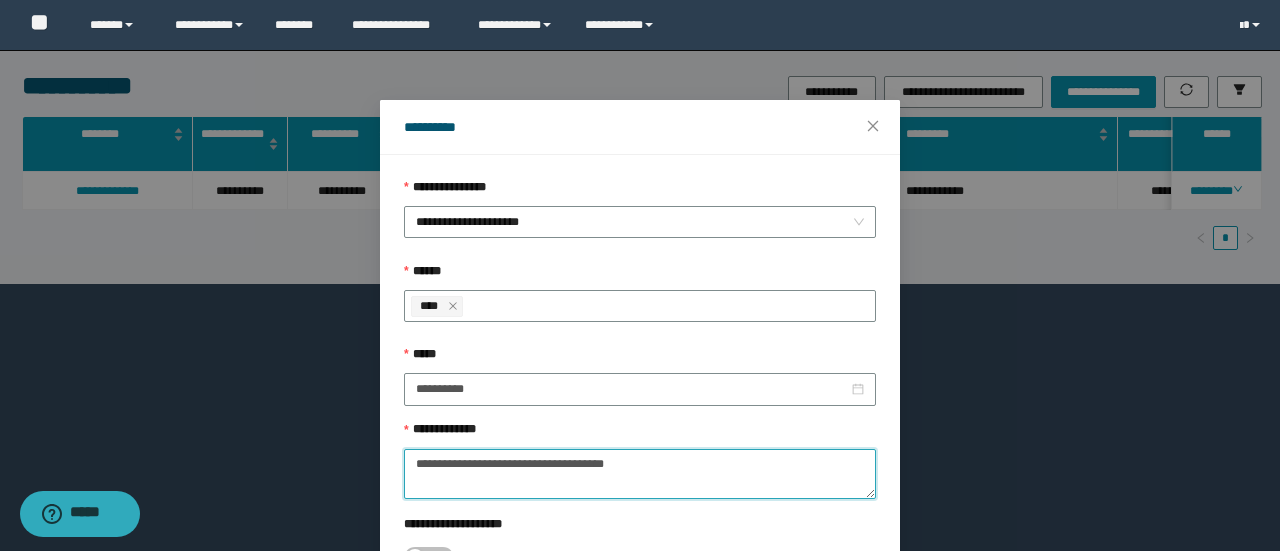 click on "**********" at bounding box center [640, 474] 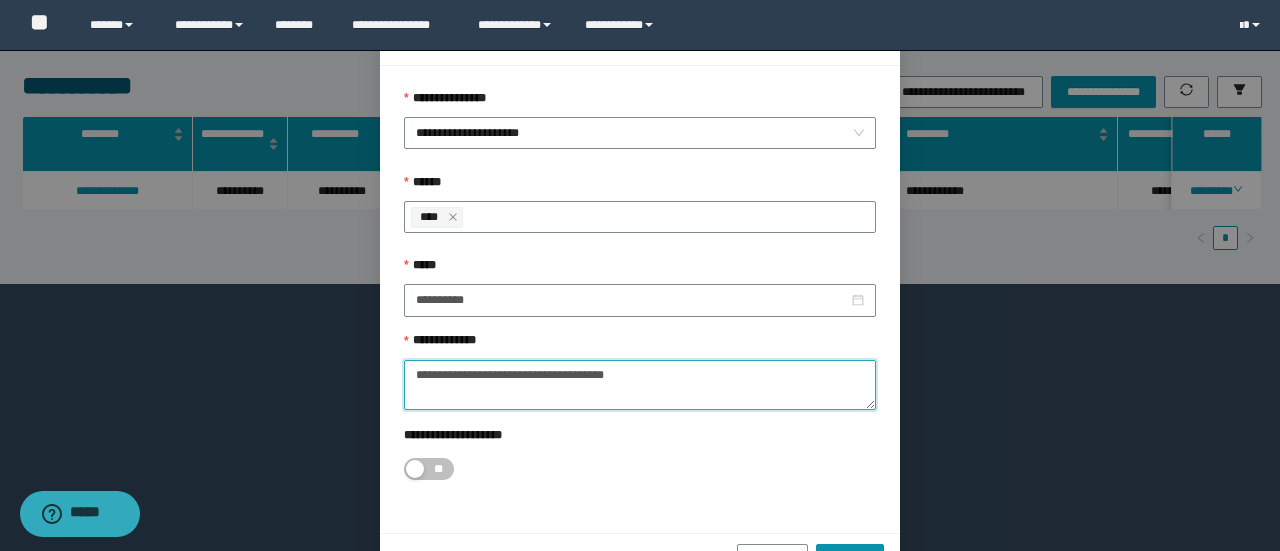 scroll, scrollTop: 146, scrollLeft: 0, axis: vertical 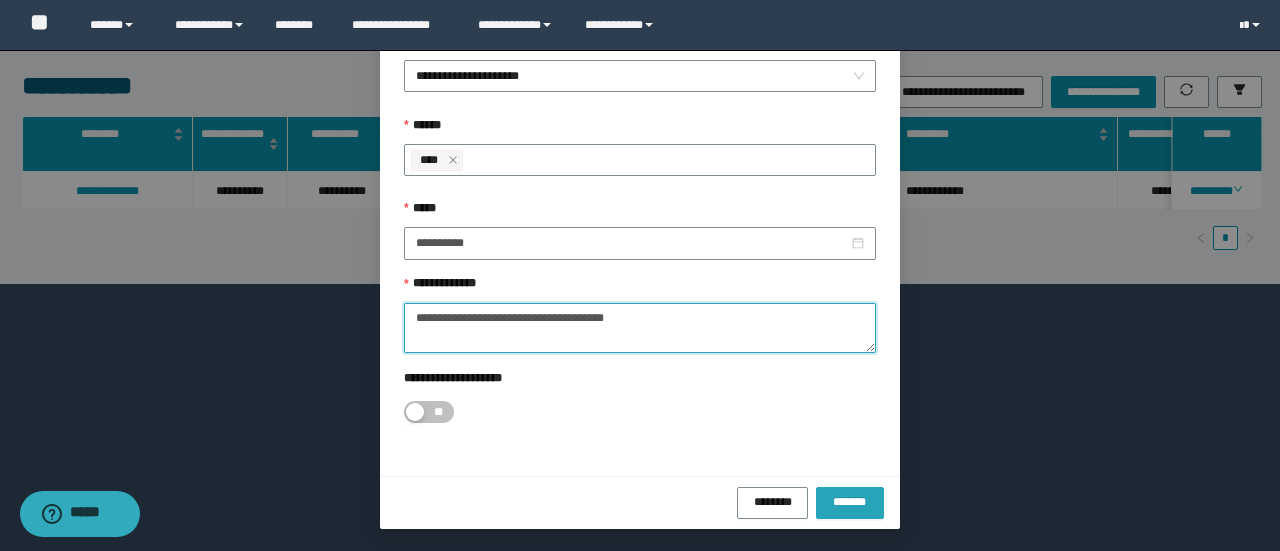 type on "**********" 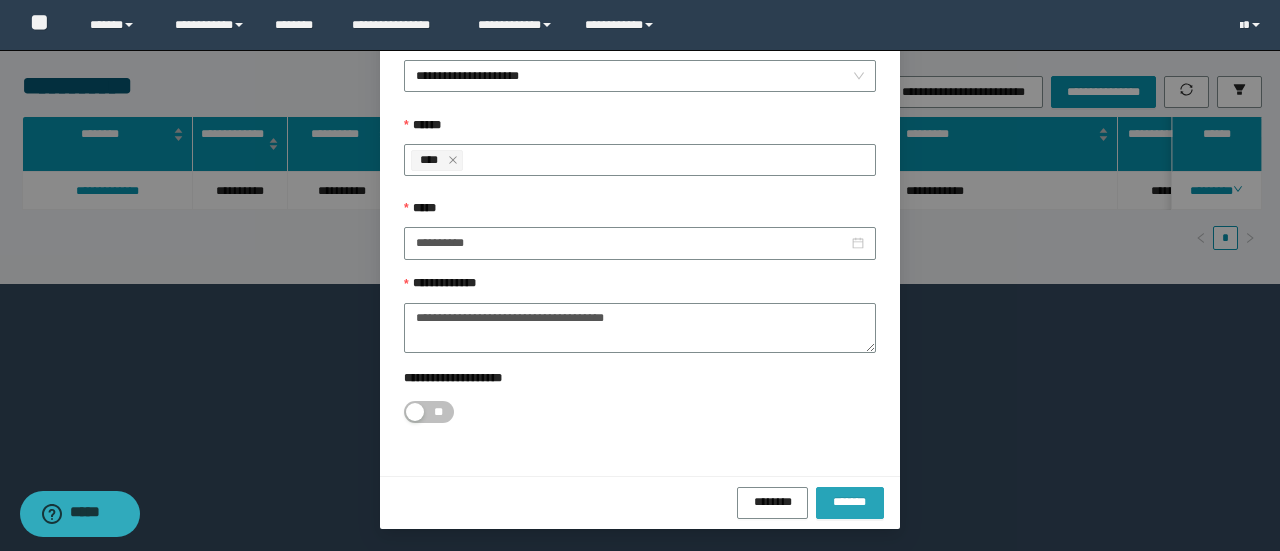 click on "*******" at bounding box center [850, 503] 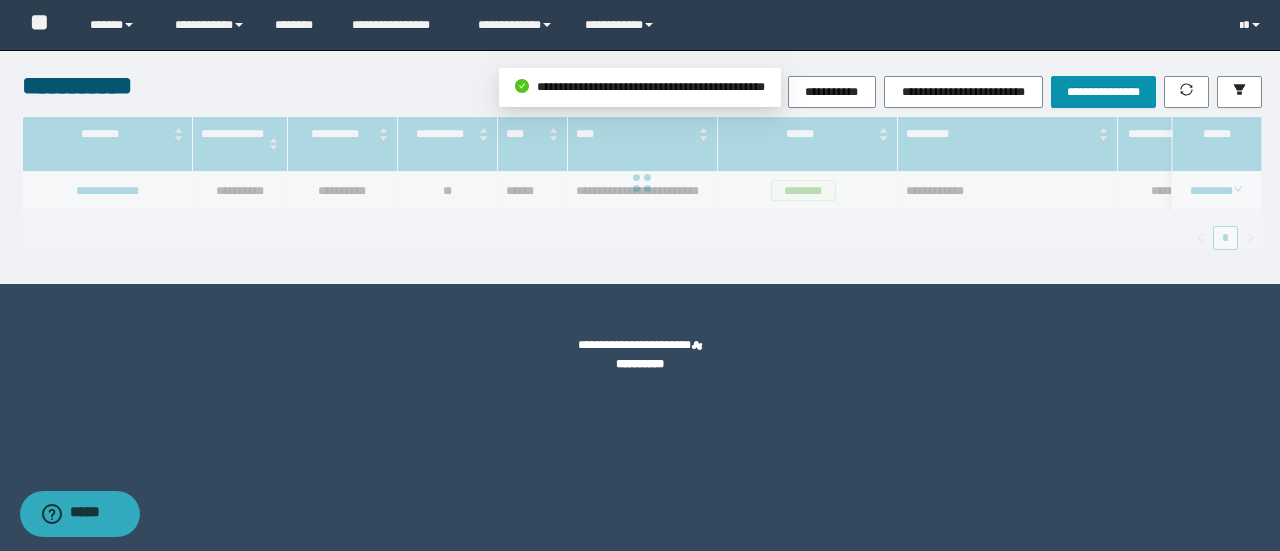 scroll, scrollTop: 0, scrollLeft: 0, axis: both 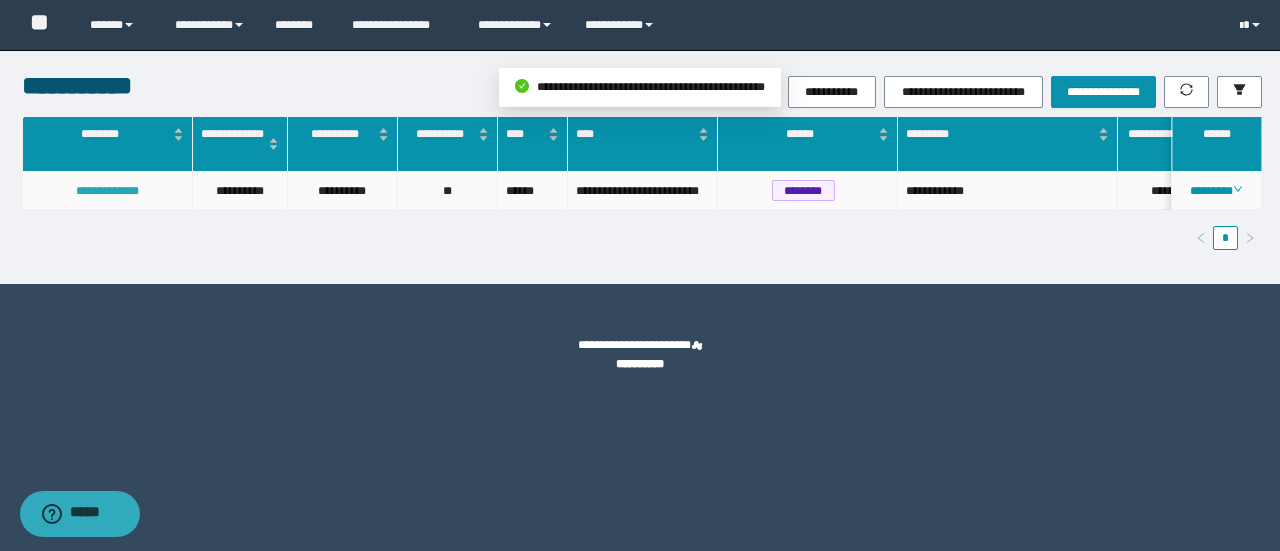 click on "**********" at bounding box center [107, 191] 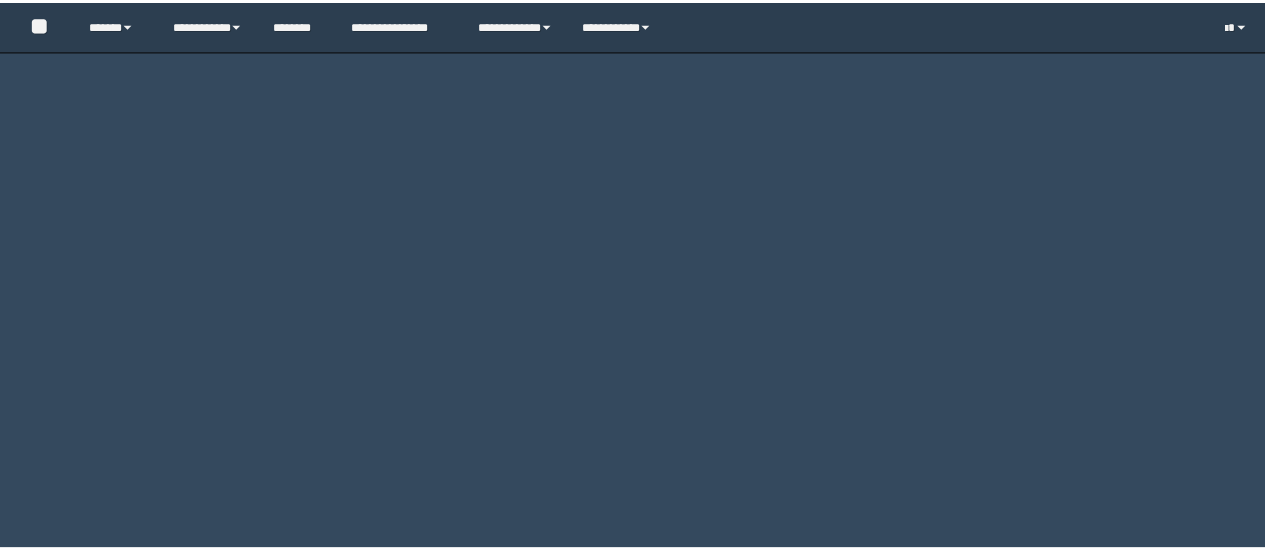 scroll, scrollTop: 0, scrollLeft: 0, axis: both 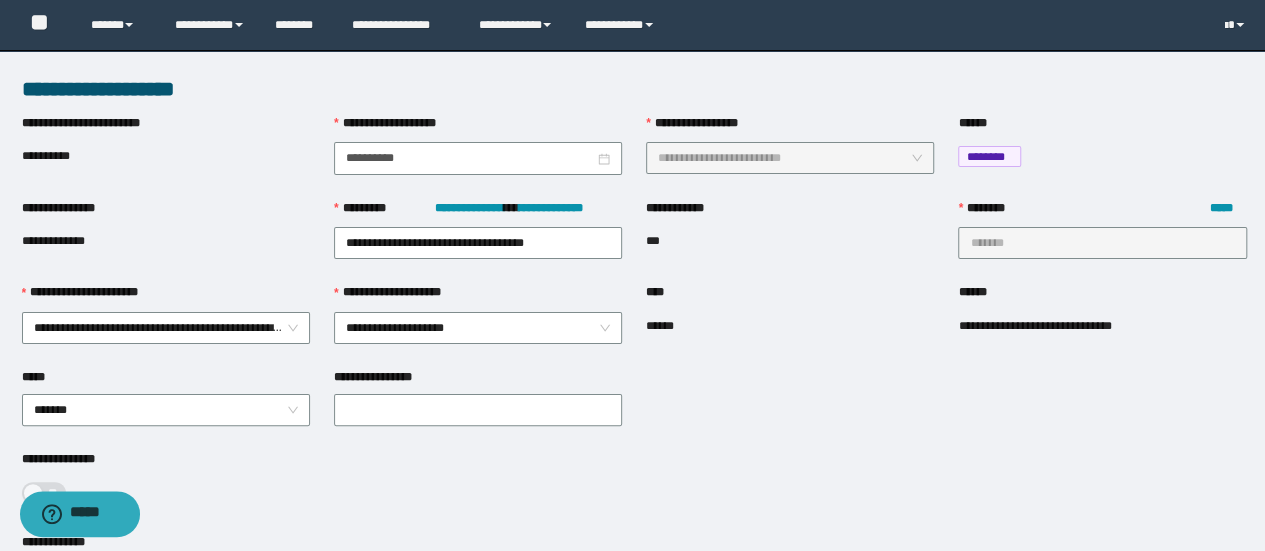 type on "**********" 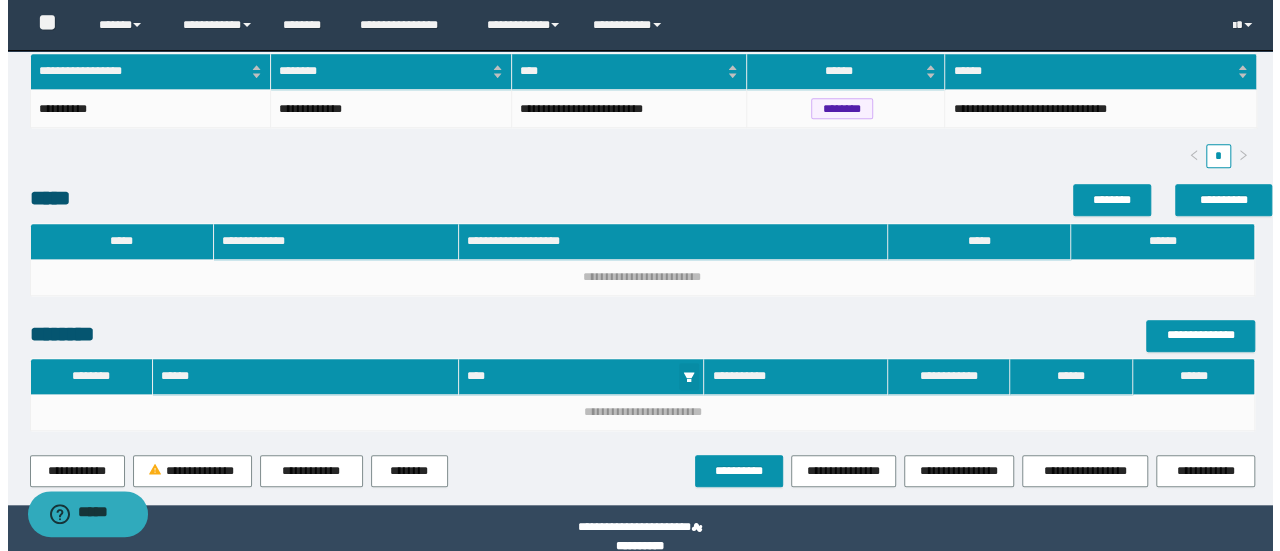 scroll, scrollTop: 696, scrollLeft: 0, axis: vertical 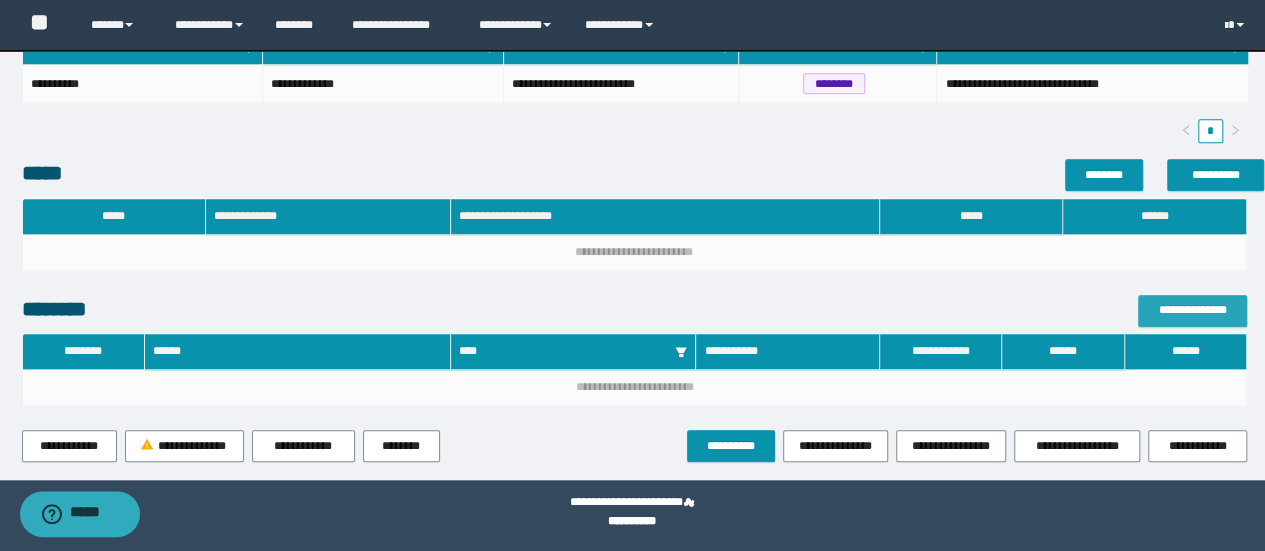 click on "**********" at bounding box center (1192, 310) 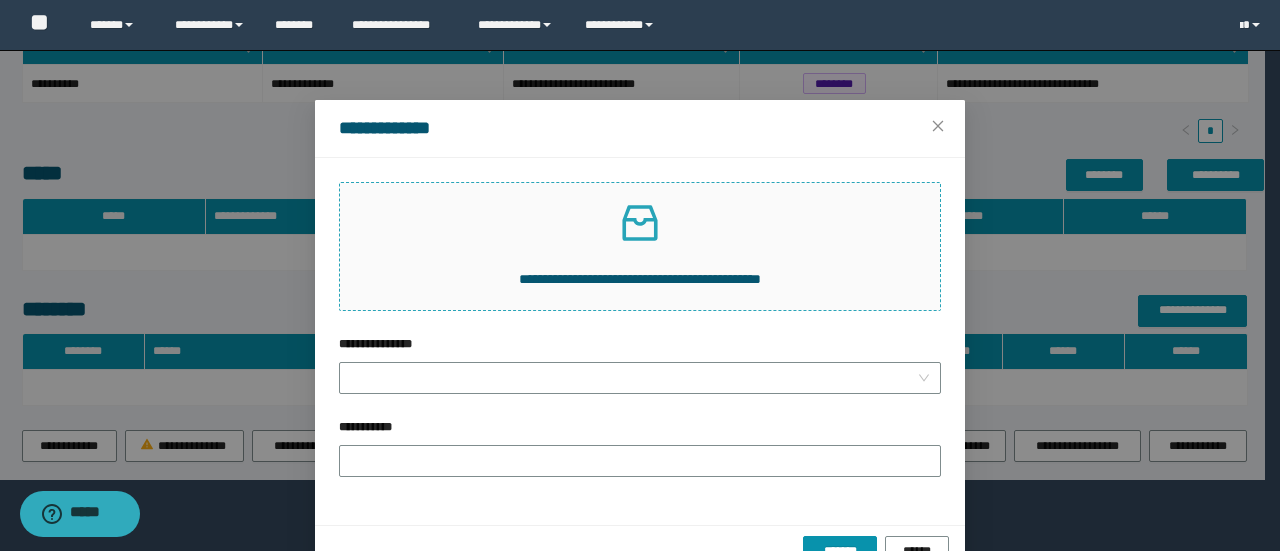 click on "**********" at bounding box center [640, 246] 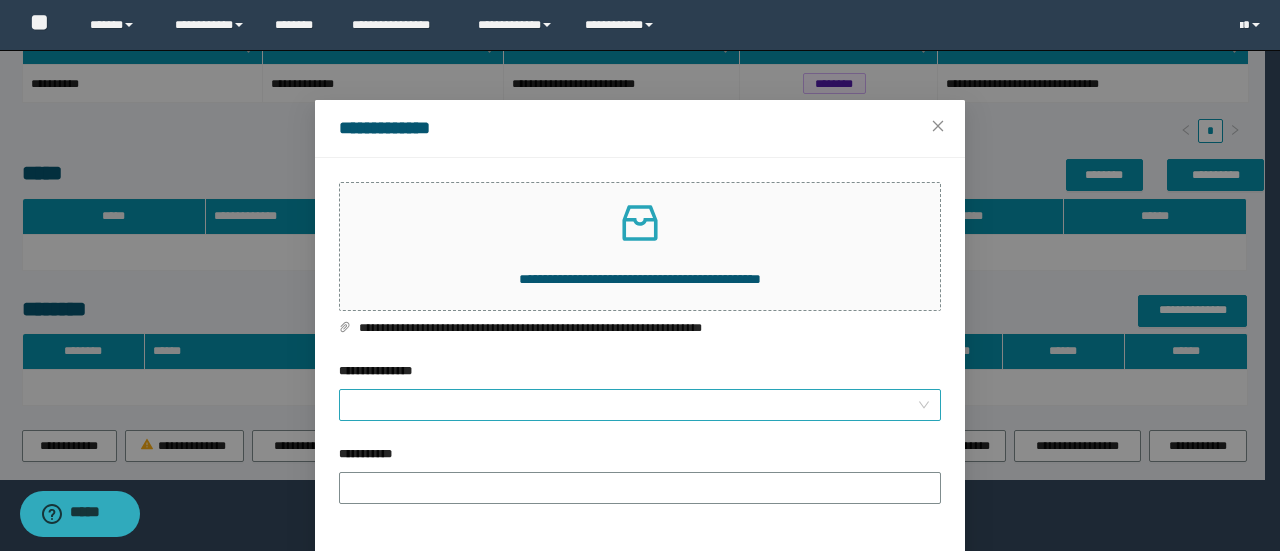 click on "**********" at bounding box center [634, 405] 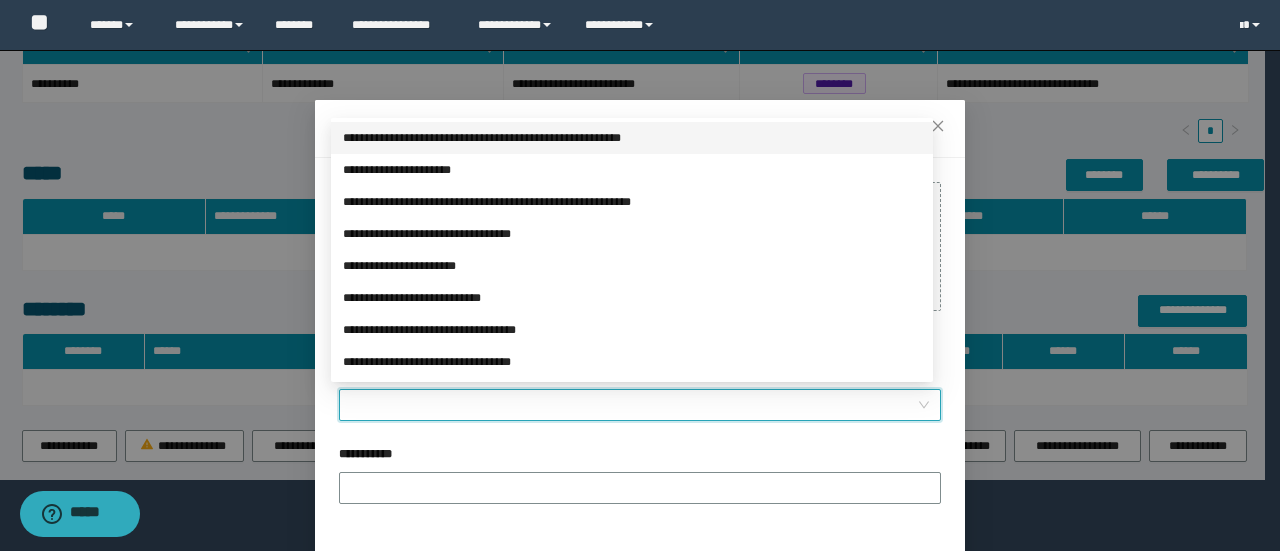 drag, startPoint x: 510, startPoint y: 395, endPoint x: 527, endPoint y: 401, distance: 18.027756 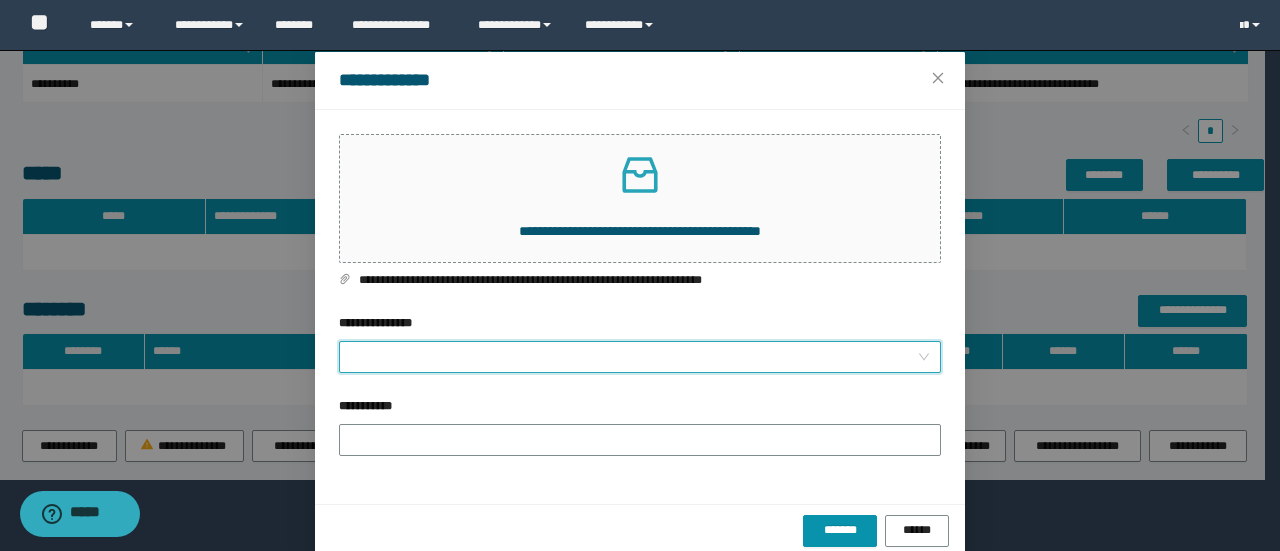 scroll, scrollTop: 75, scrollLeft: 0, axis: vertical 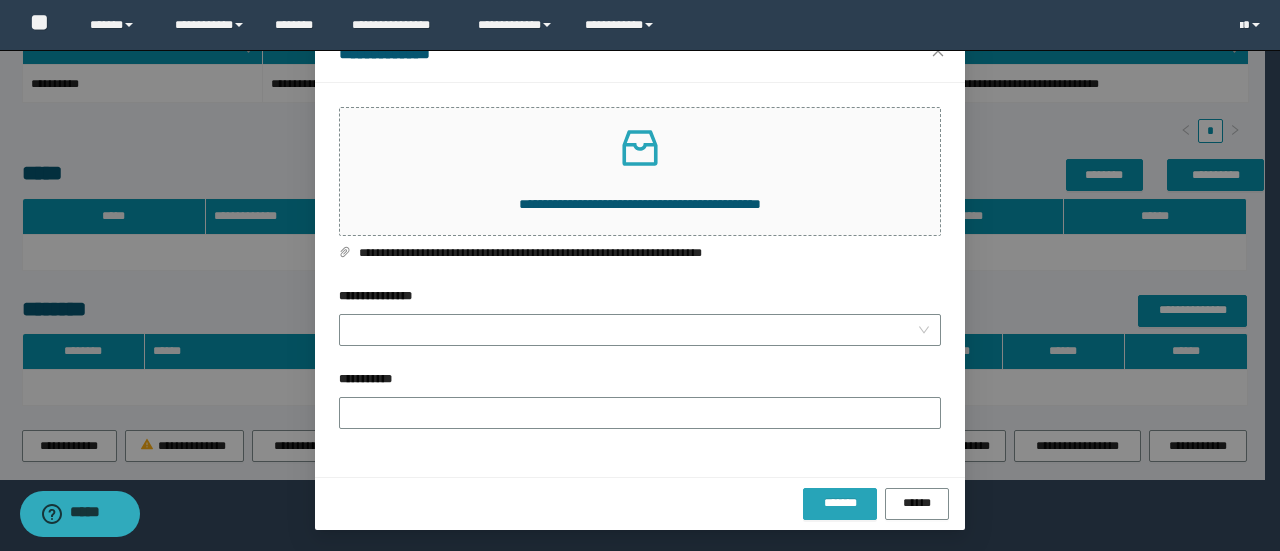 click on "*******" at bounding box center (840, 503) 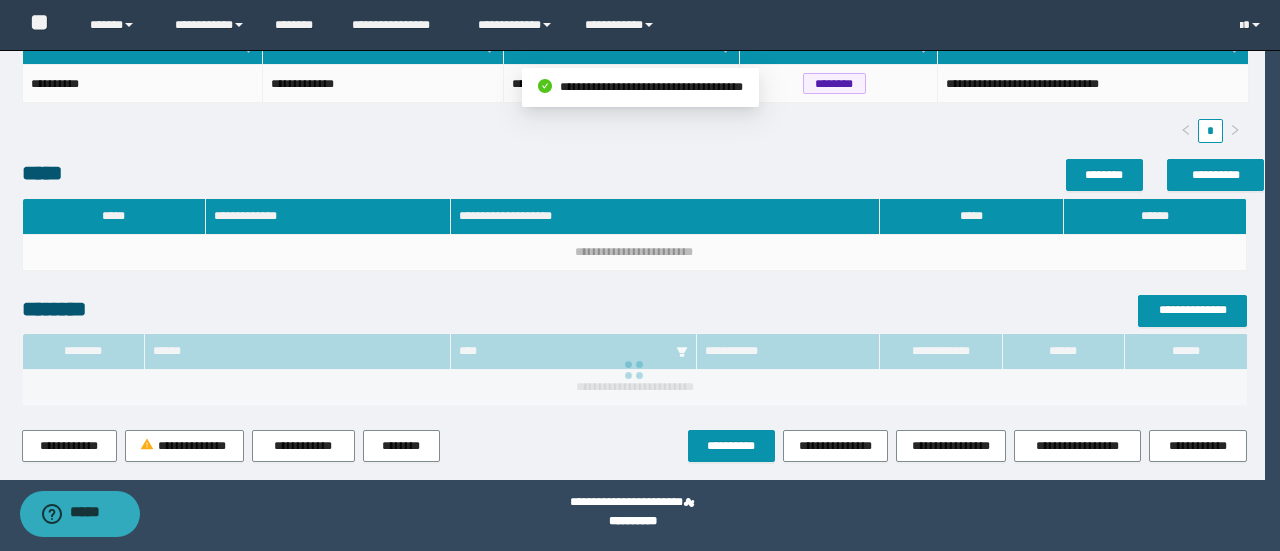 scroll, scrollTop: 0, scrollLeft: 0, axis: both 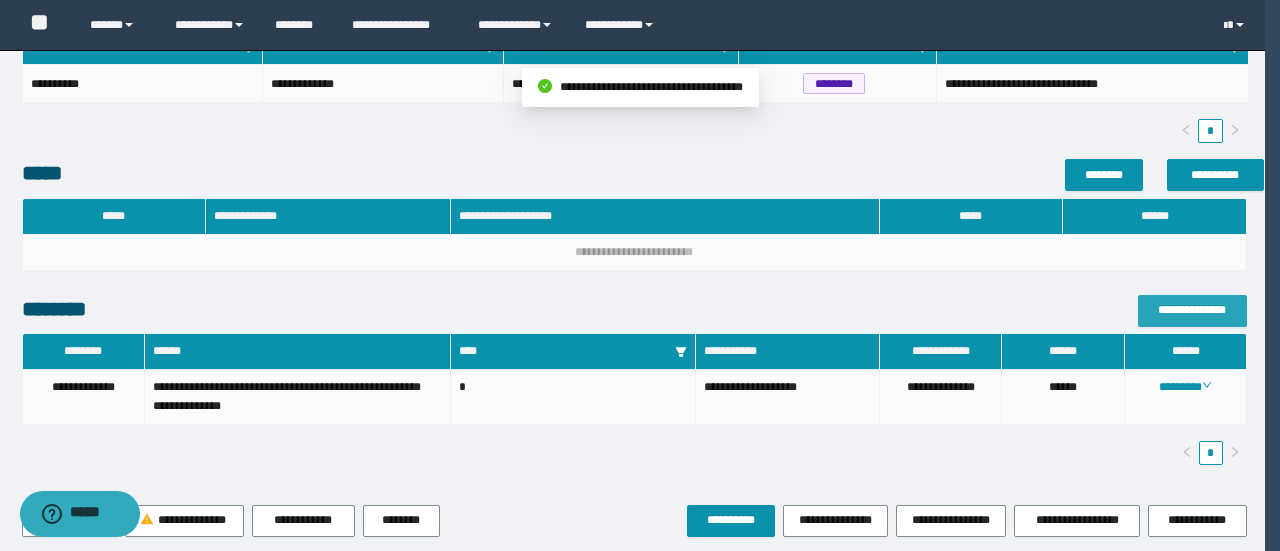 drag, startPoint x: 820, startPoint y: 500, endPoint x: 810, endPoint y: 490, distance: 14.142136 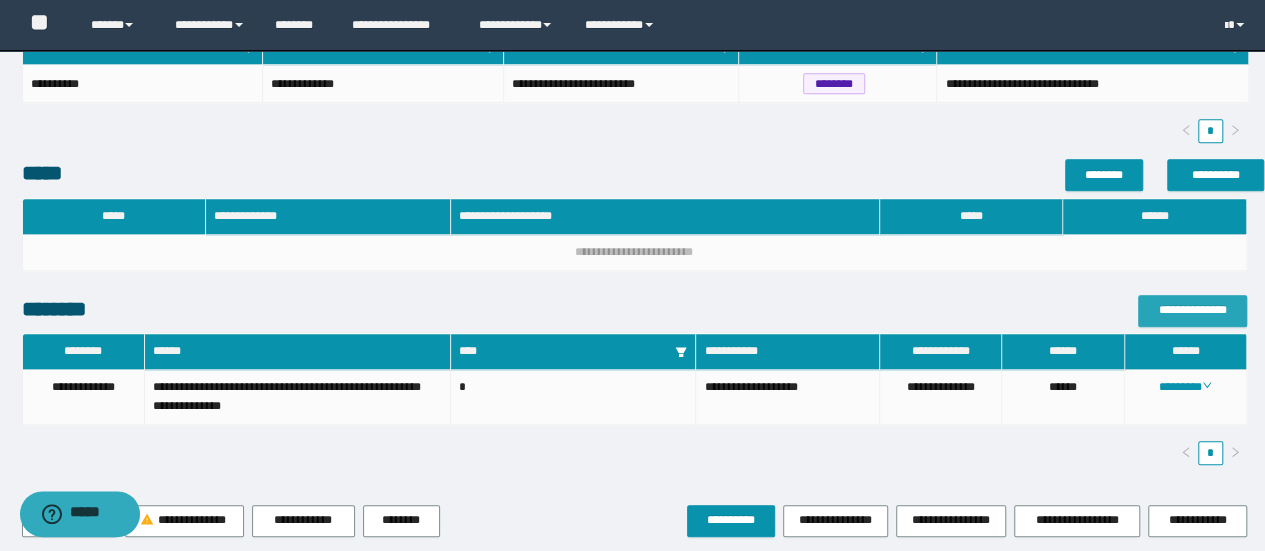 click on "**********" at bounding box center (1192, 311) 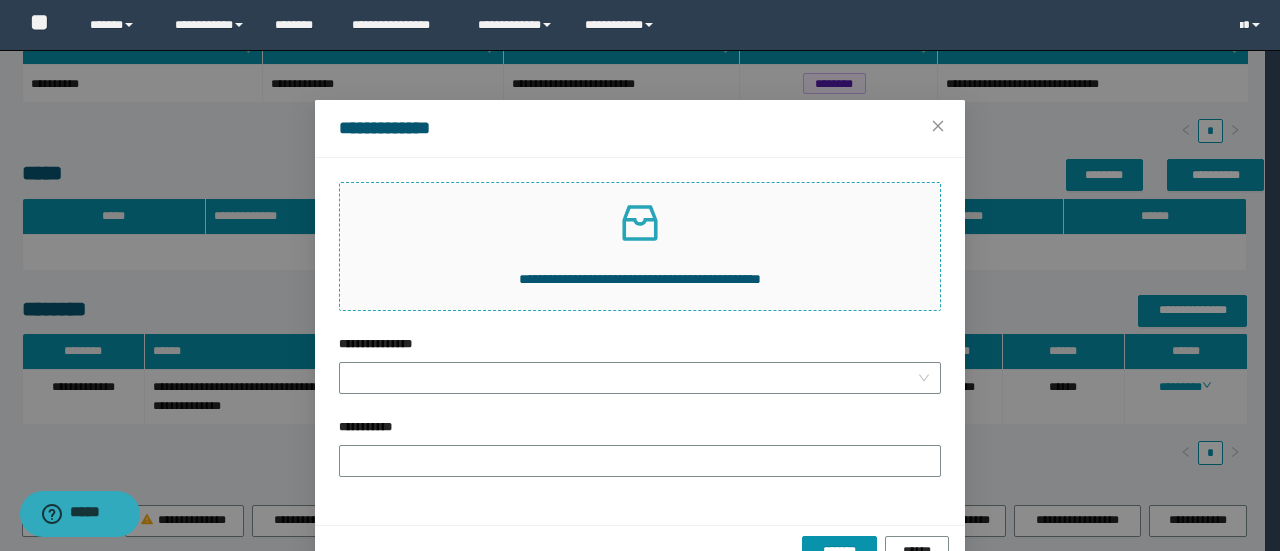 click on "**********" at bounding box center [640, 279] 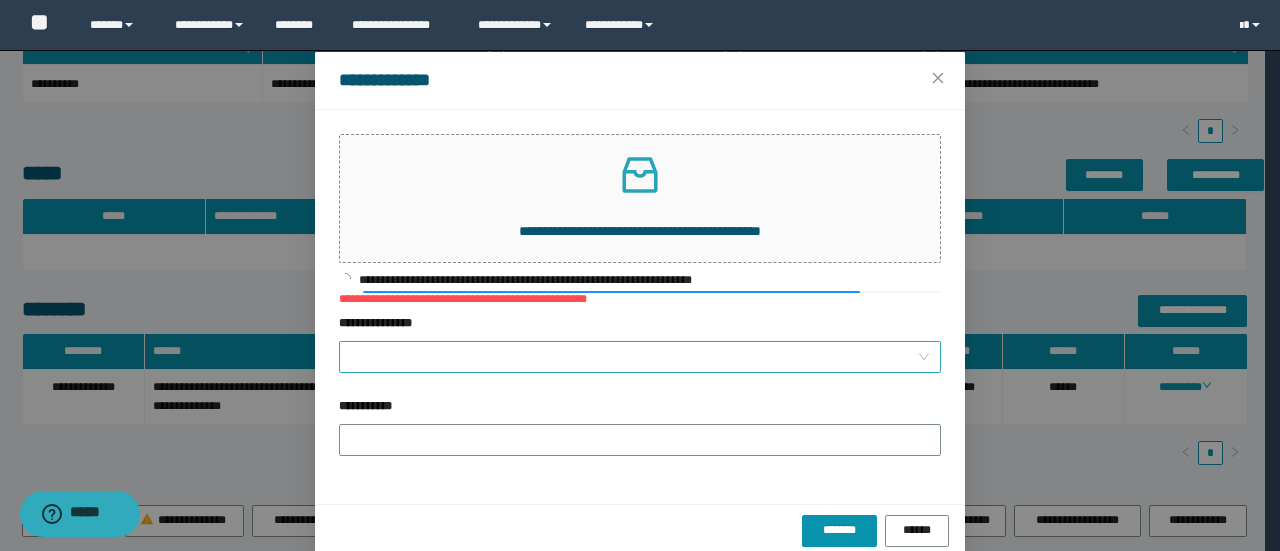 scroll, scrollTop: 75, scrollLeft: 0, axis: vertical 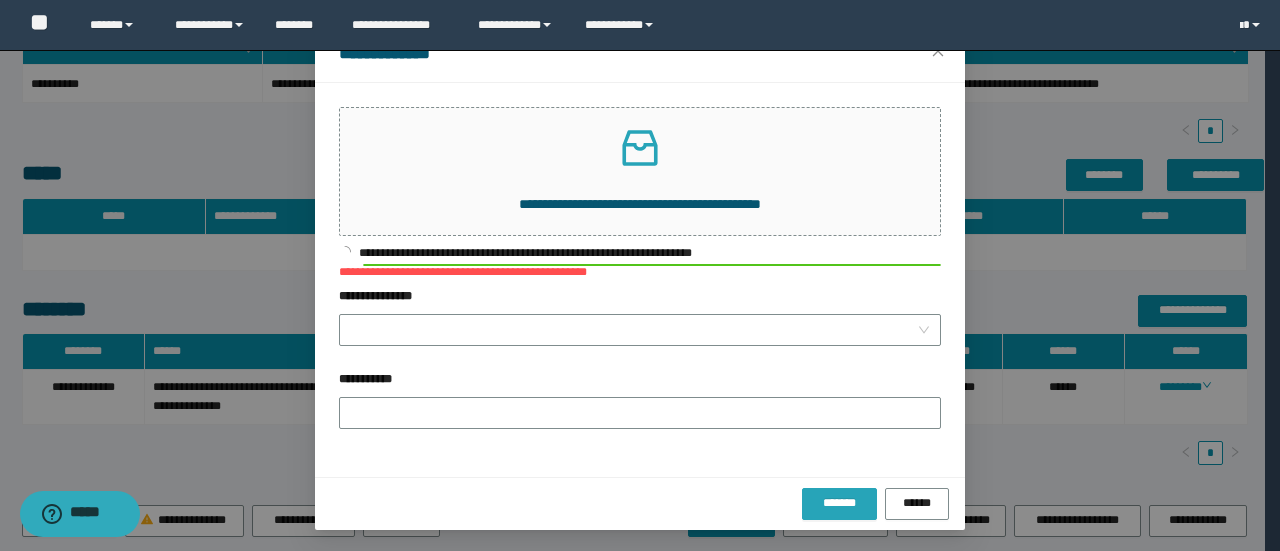 click on "*******" at bounding box center (839, 504) 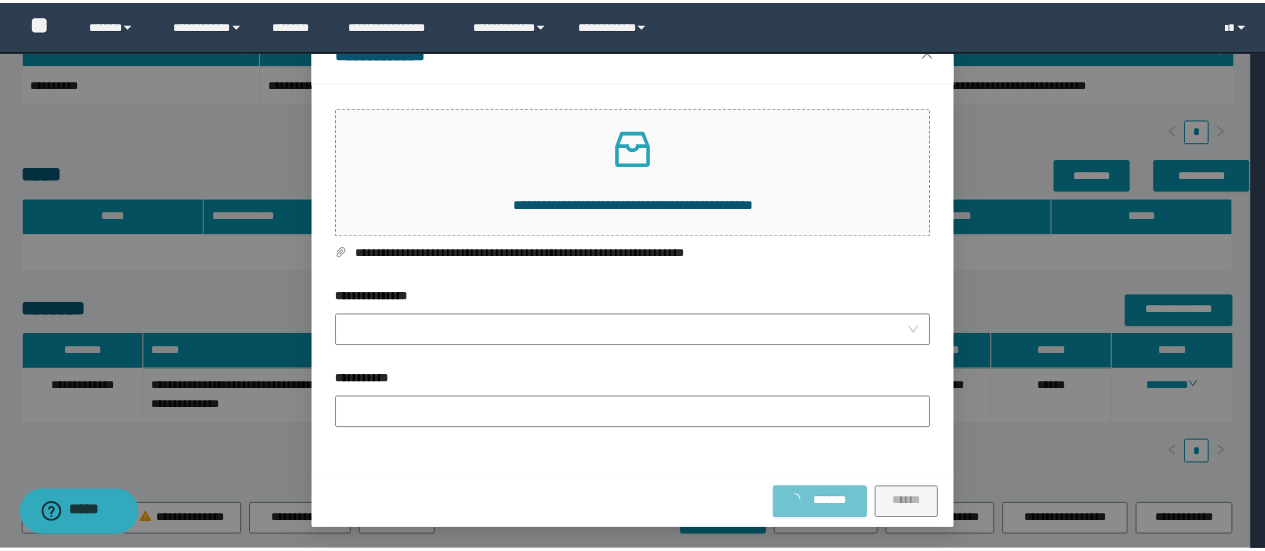 scroll, scrollTop: 0, scrollLeft: 0, axis: both 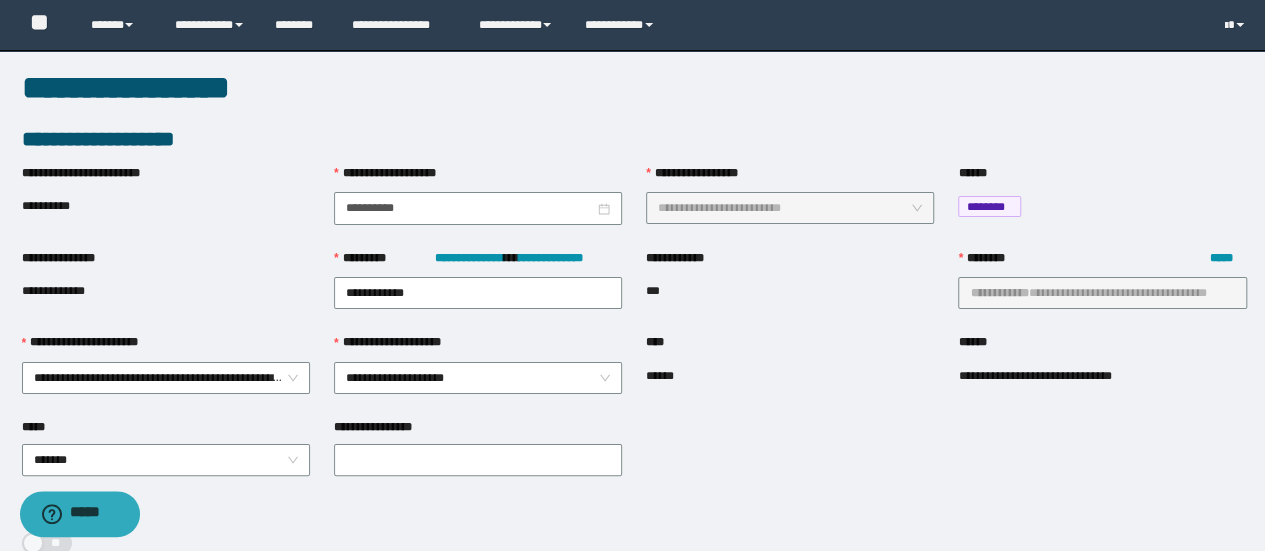 click on "**" at bounding box center (39, 22) 